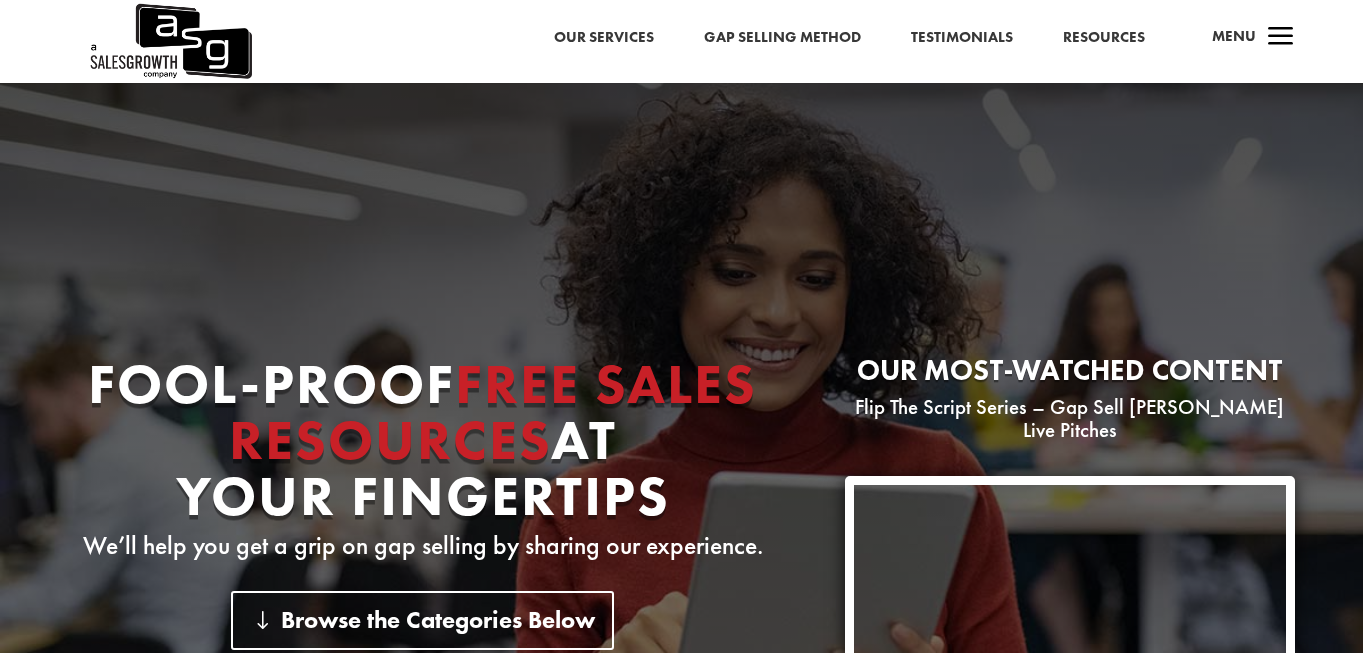 scroll, scrollTop: 741, scrollLeft: 0, axis: vertical 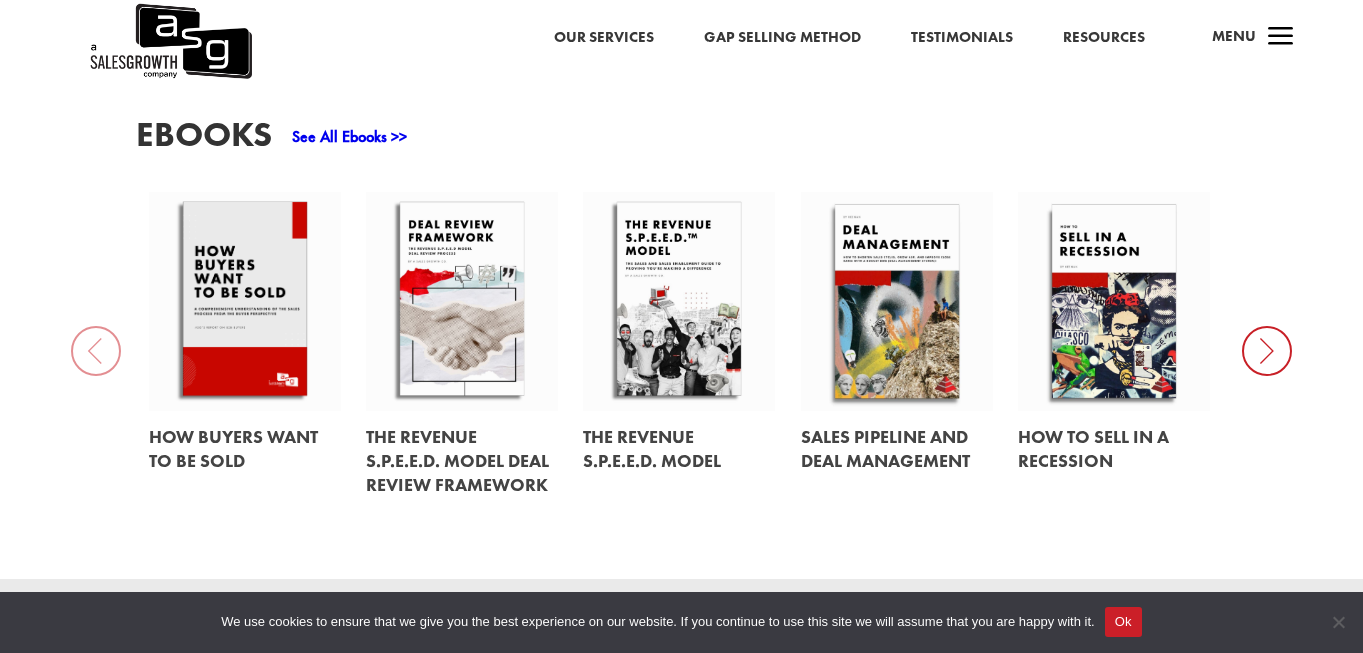click at bounding box center [1267, 351] 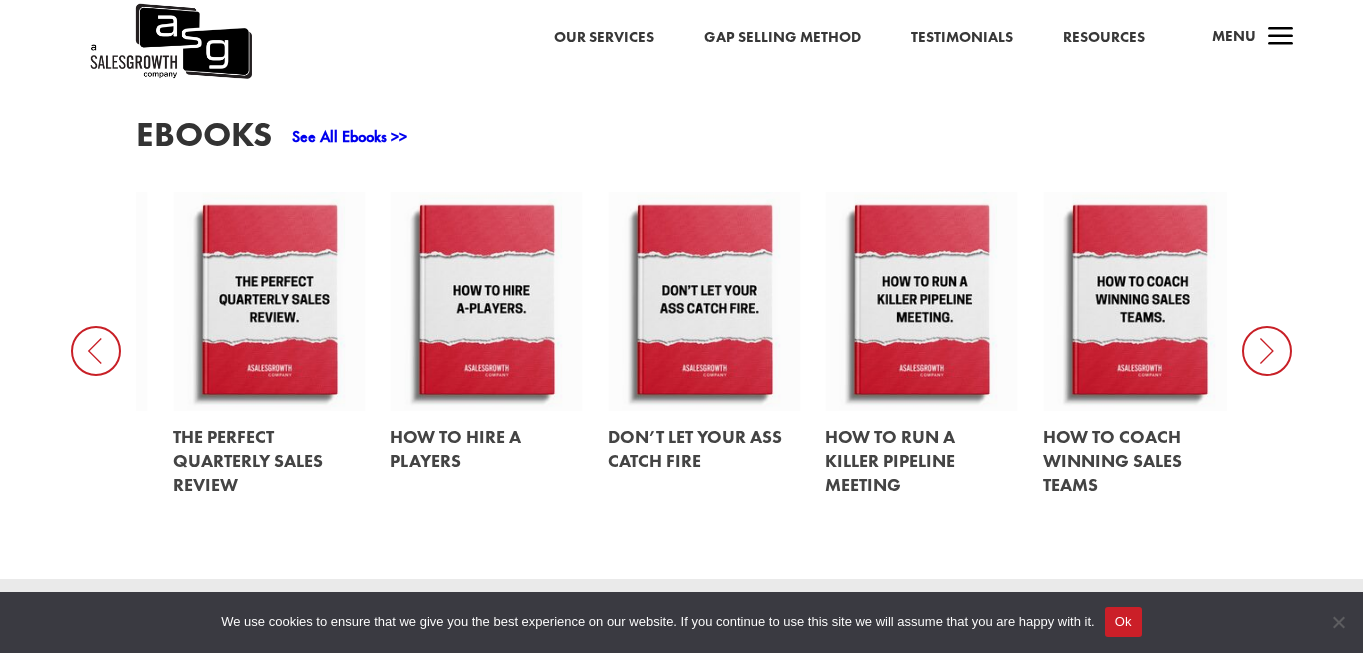 click at bounding box center (1267, 351) 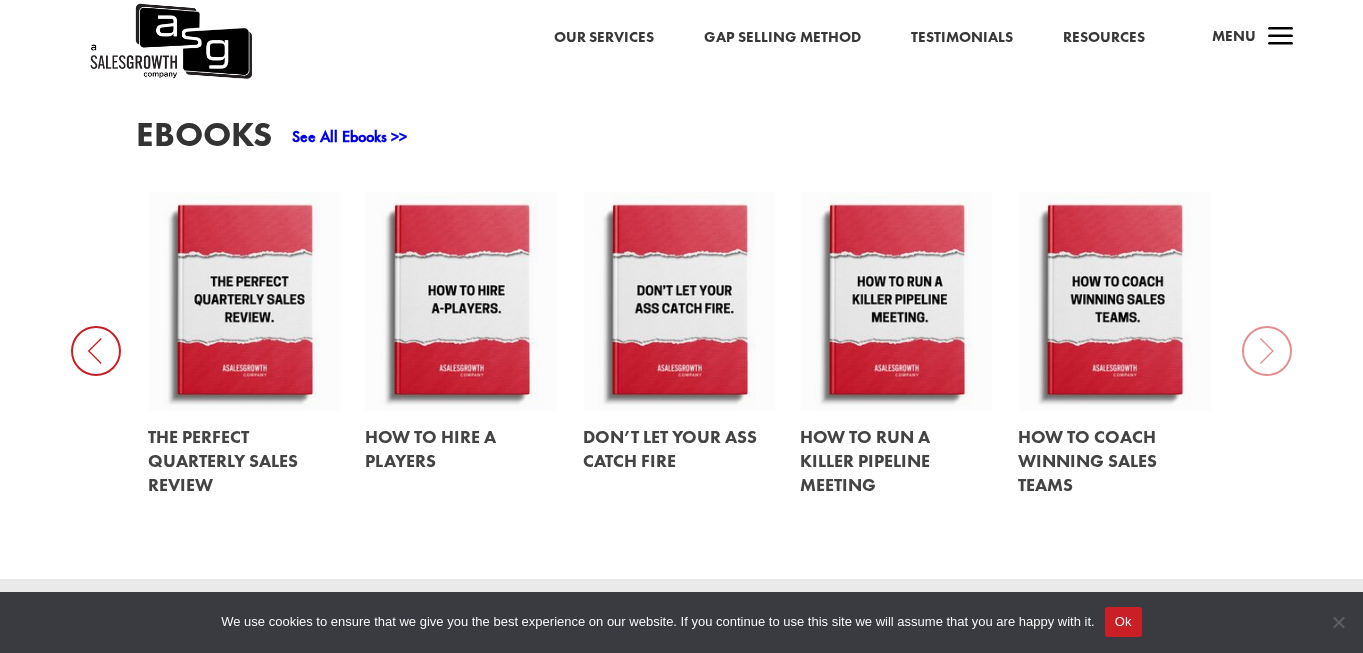 click at bounding box center [96, 351] 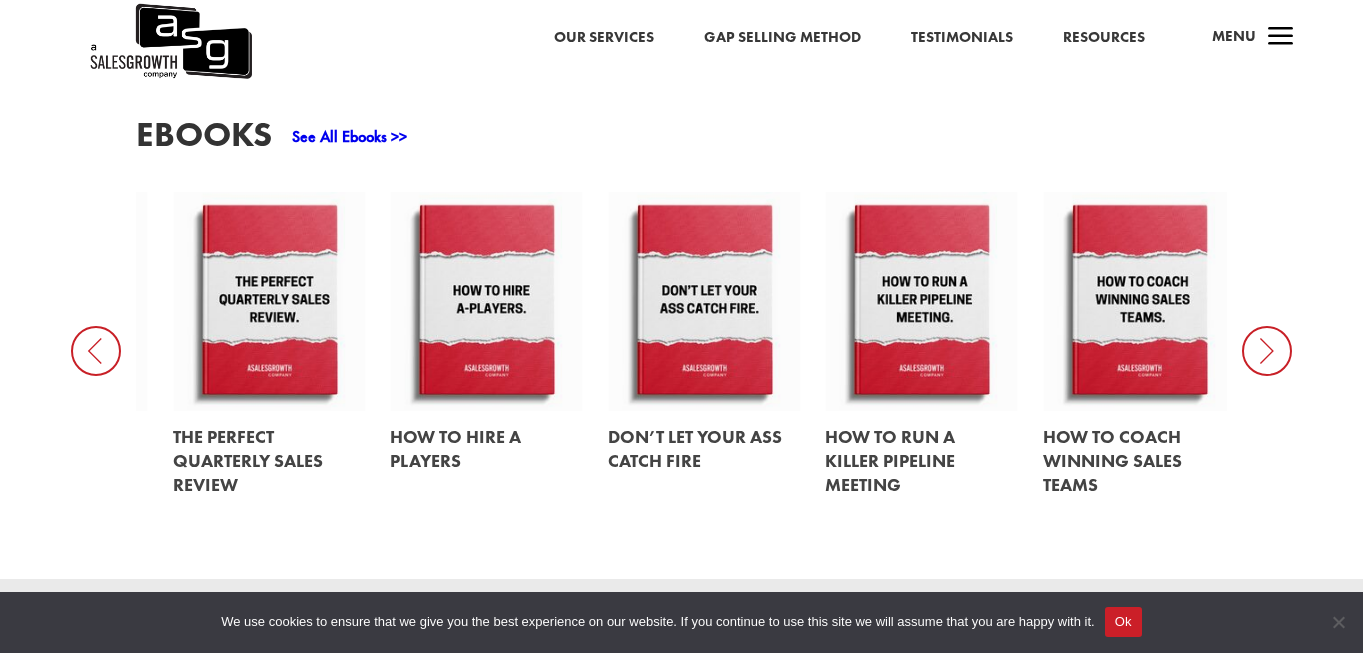 click at bounding box center [96, 351] 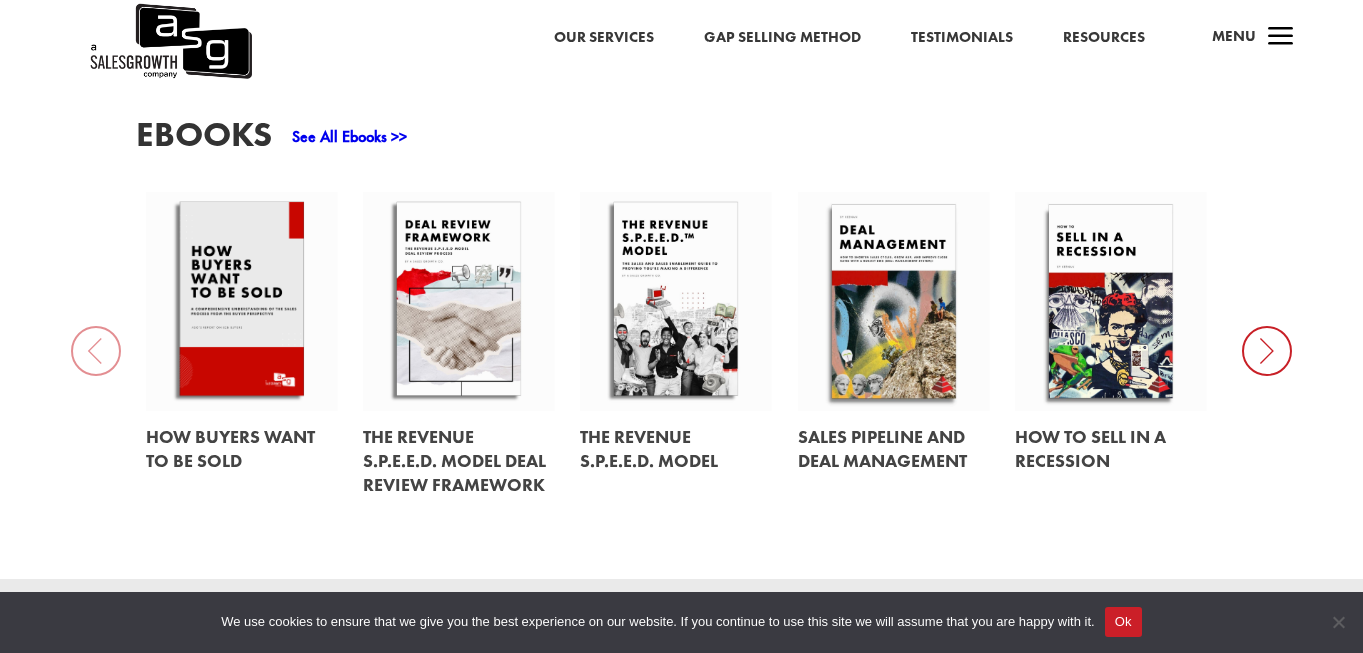 click on "EBooks
See All Ebooks >>
How Buyers Want to be Sold The Revenue S.P.E.E.D. Model Deal Review Framework The Revenue S.P.E.E.D. Model Sales Pipeline and Deal Management How to Sell in a Recession The Perfect Quarterly Sales Review How To Hire A Players Don’t Let Your Ass Catch Fire How To Run A Killer Pipeline Meeting How to Coach Winning Sales Teams" at bounding box center [681, 313] 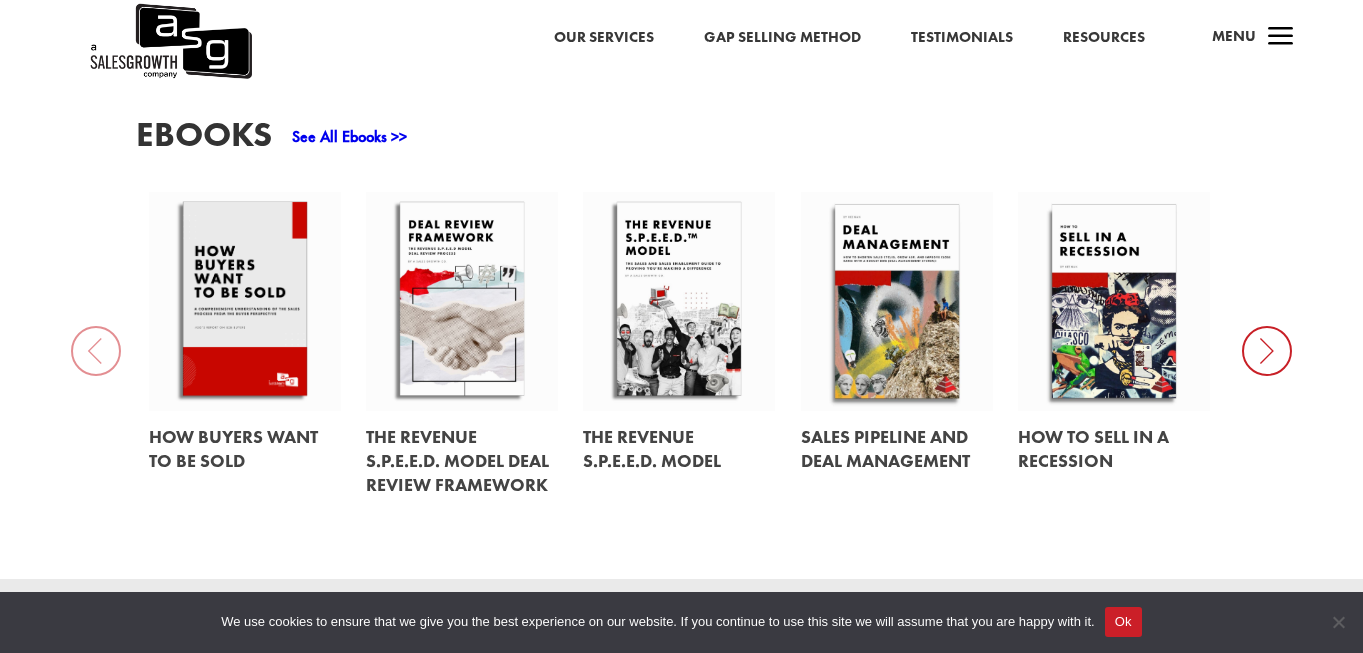 click at bounding box center (1267, 351) 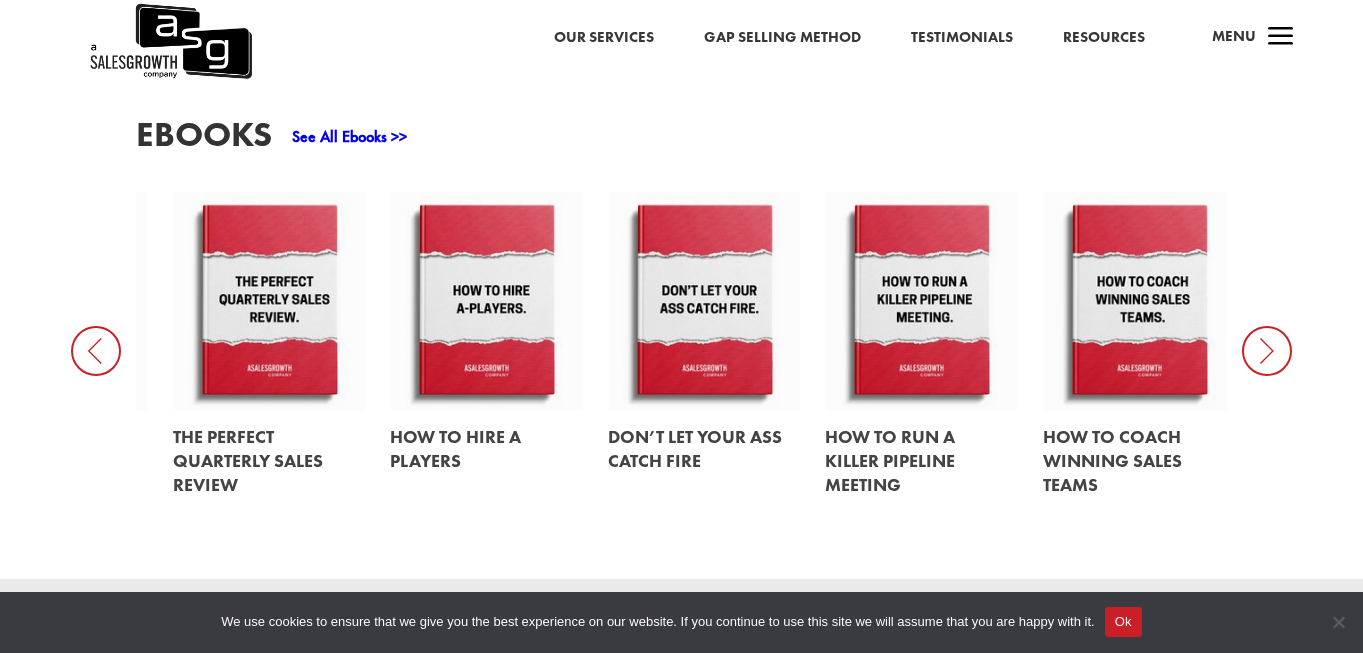 click at bounding box center (1267, 351) 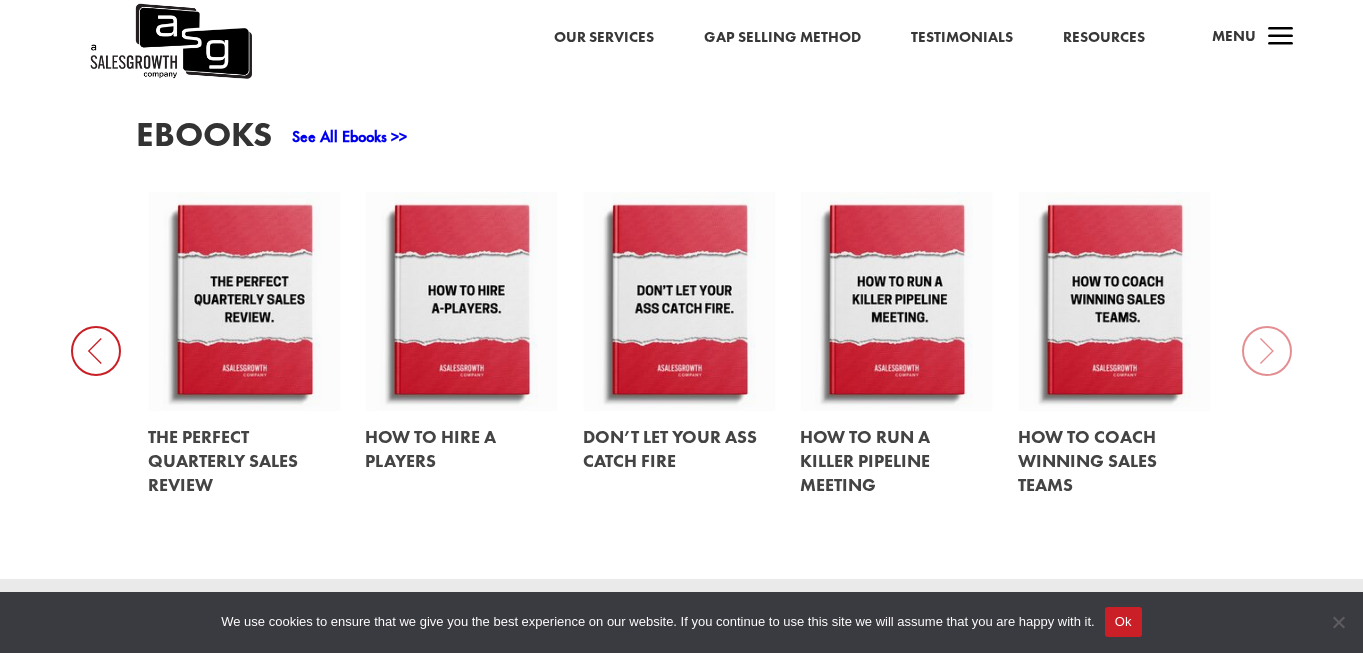 click on "See All Ebooks >>" at bounding box center (349, 136) 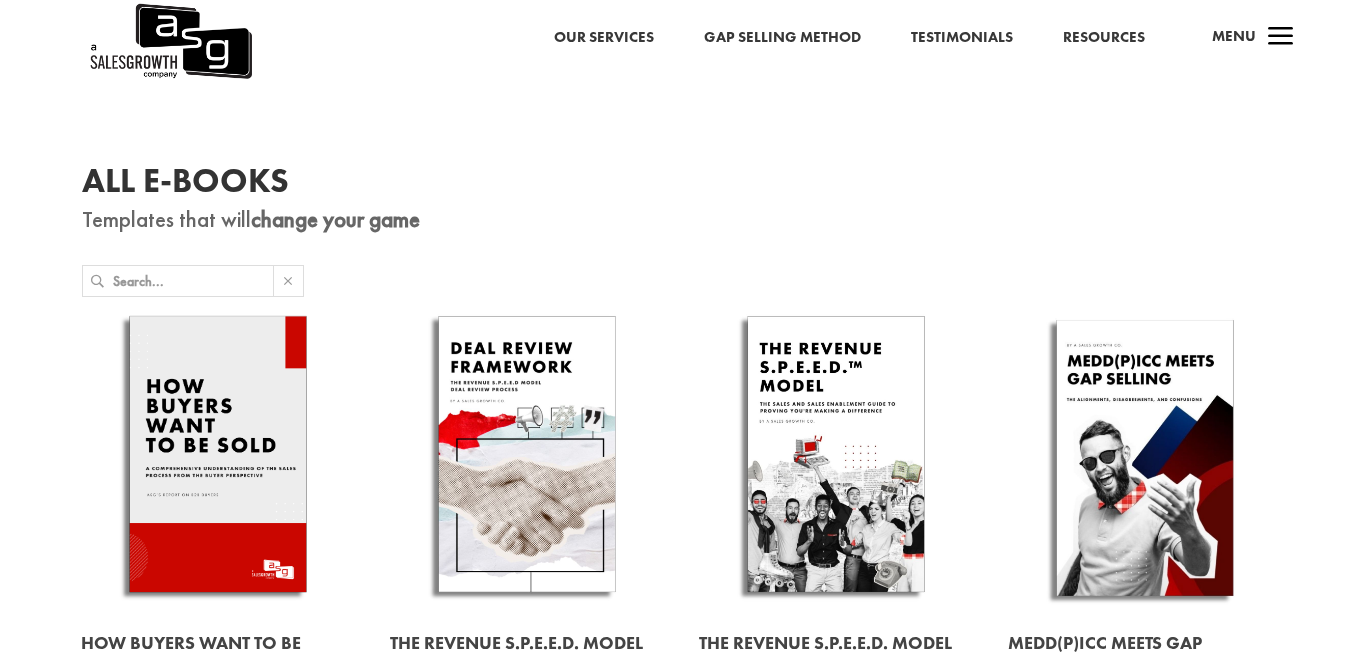 scroll, scrollTop: 0, scrollLeft: 0, axis: both 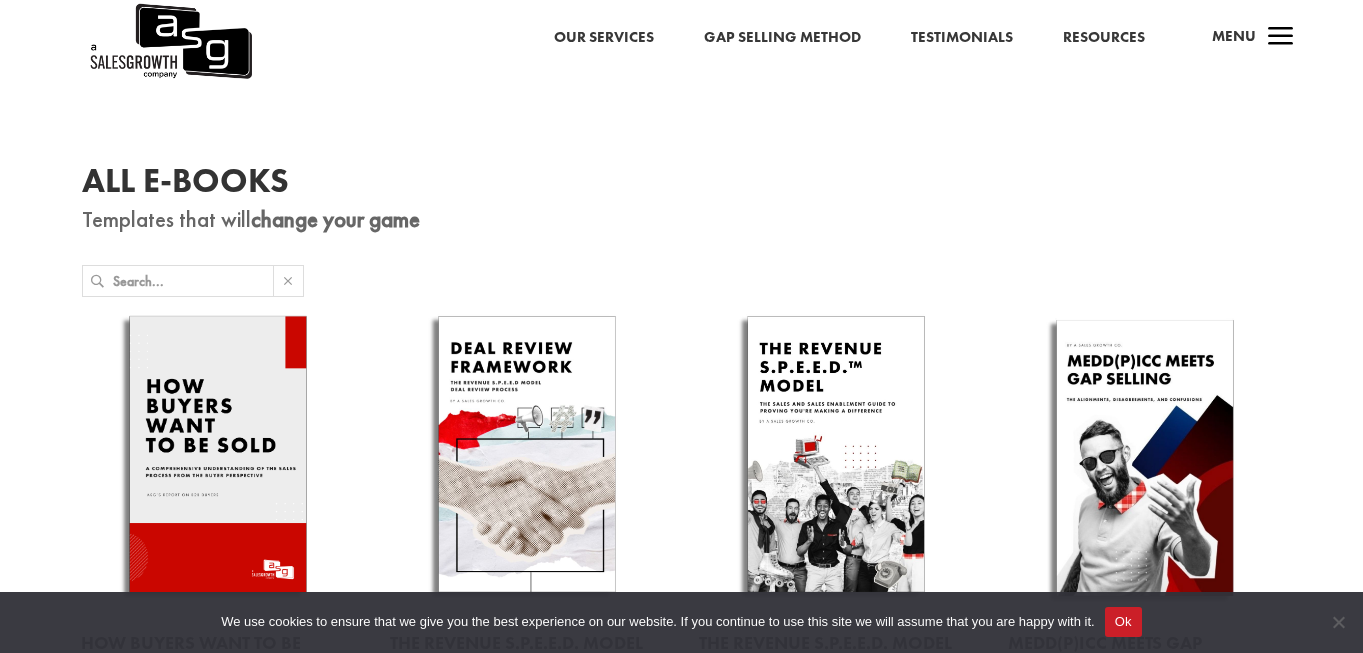 click at bounding box center [193, 281] 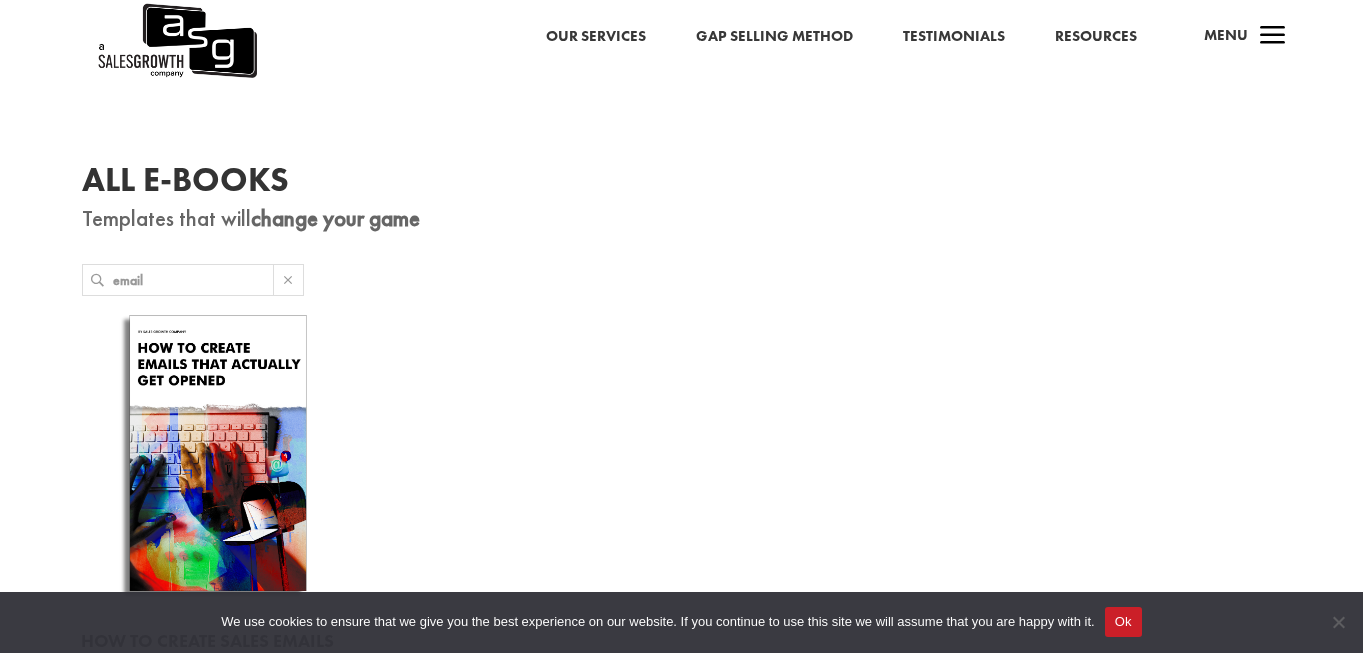 type on "email" 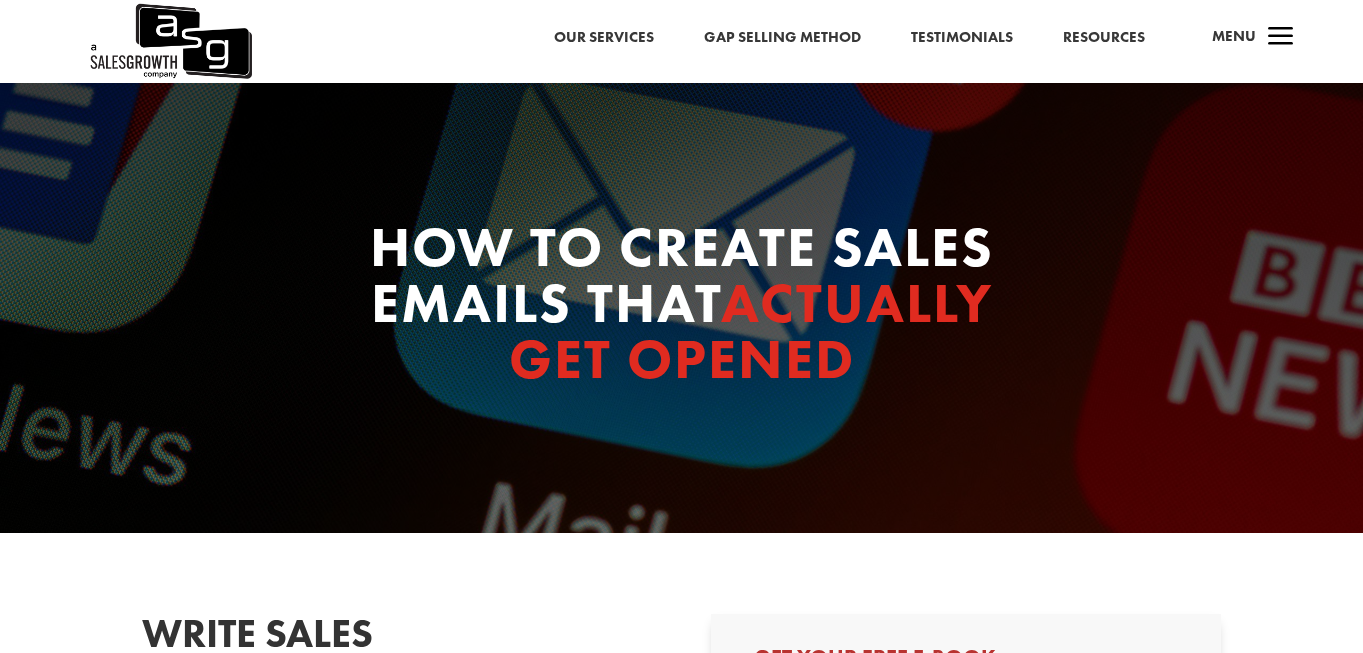 scroll, scrollTop: 0, scrollLeft: 0, axis: both 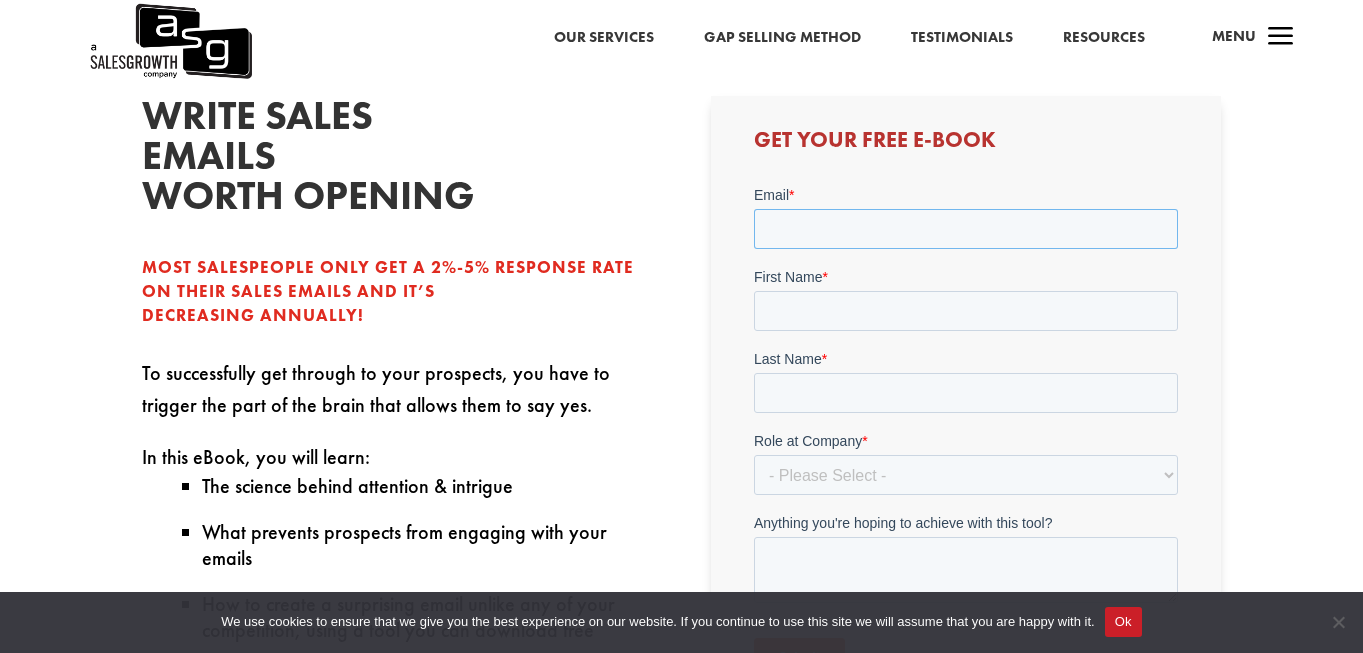 click on "Email *" at bounding box center (966, 229) 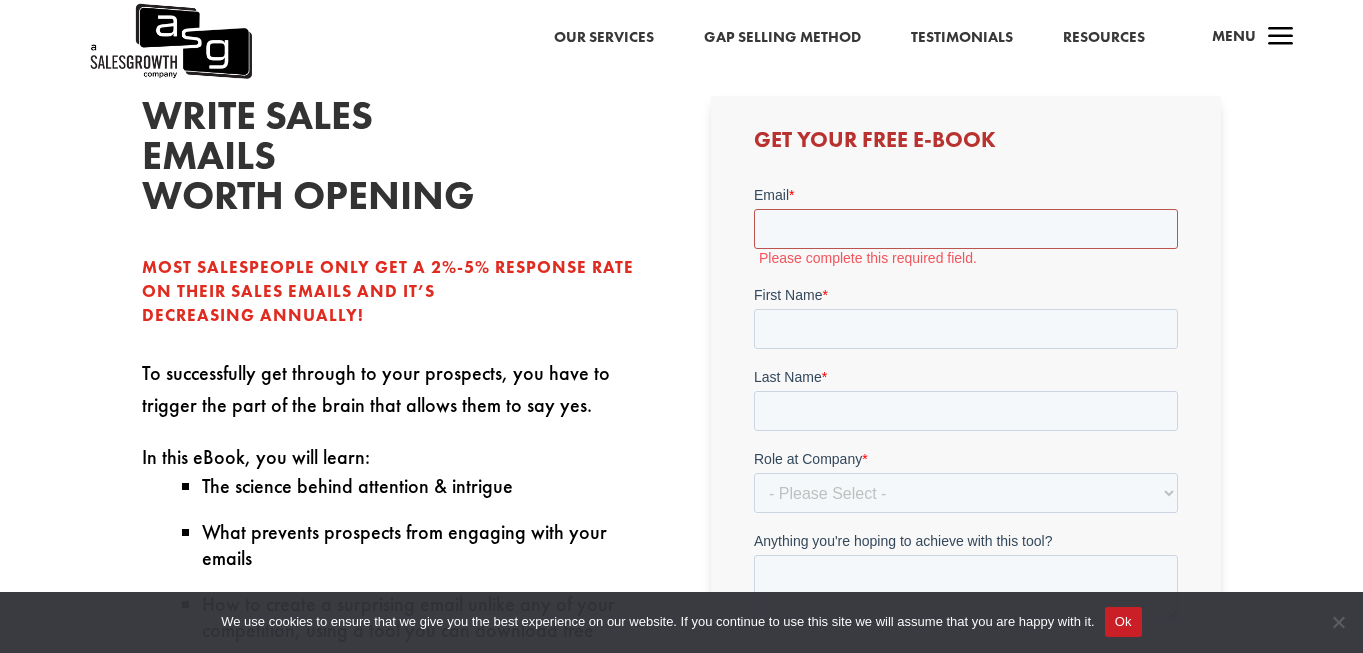 click on "Email *" at bounding box center [966, 229] 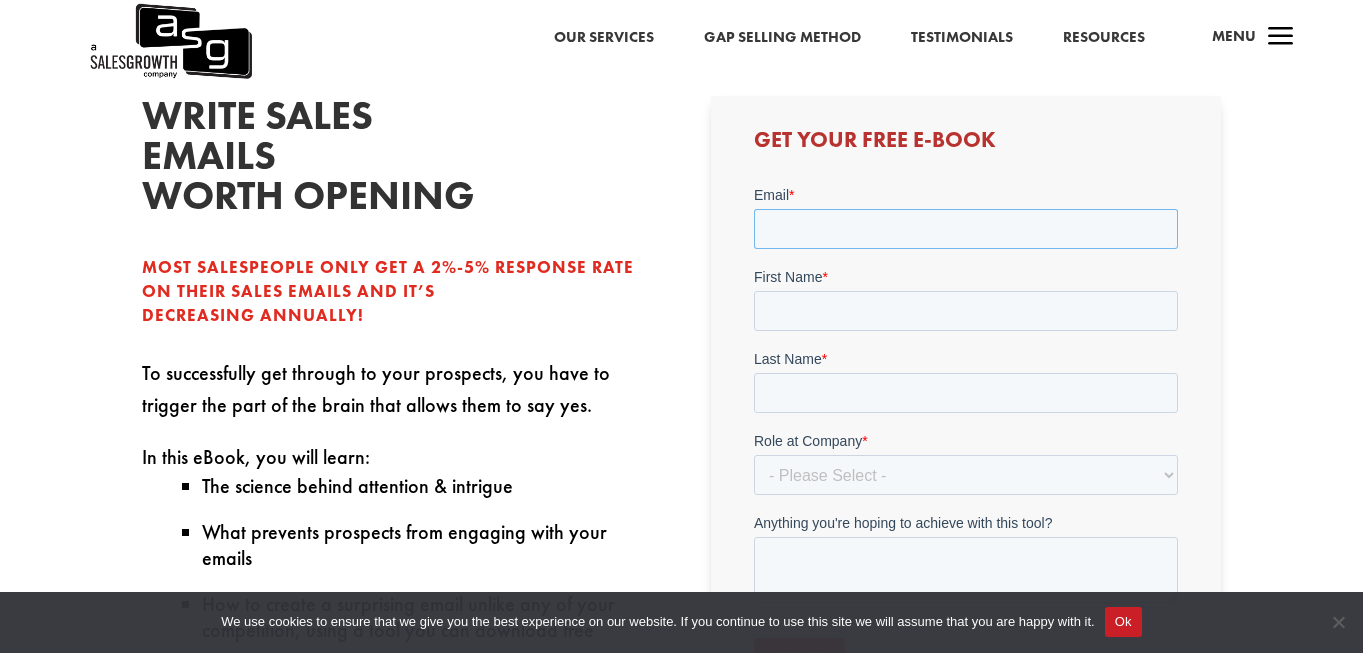 type on "rich.foleymp@gmail.com" 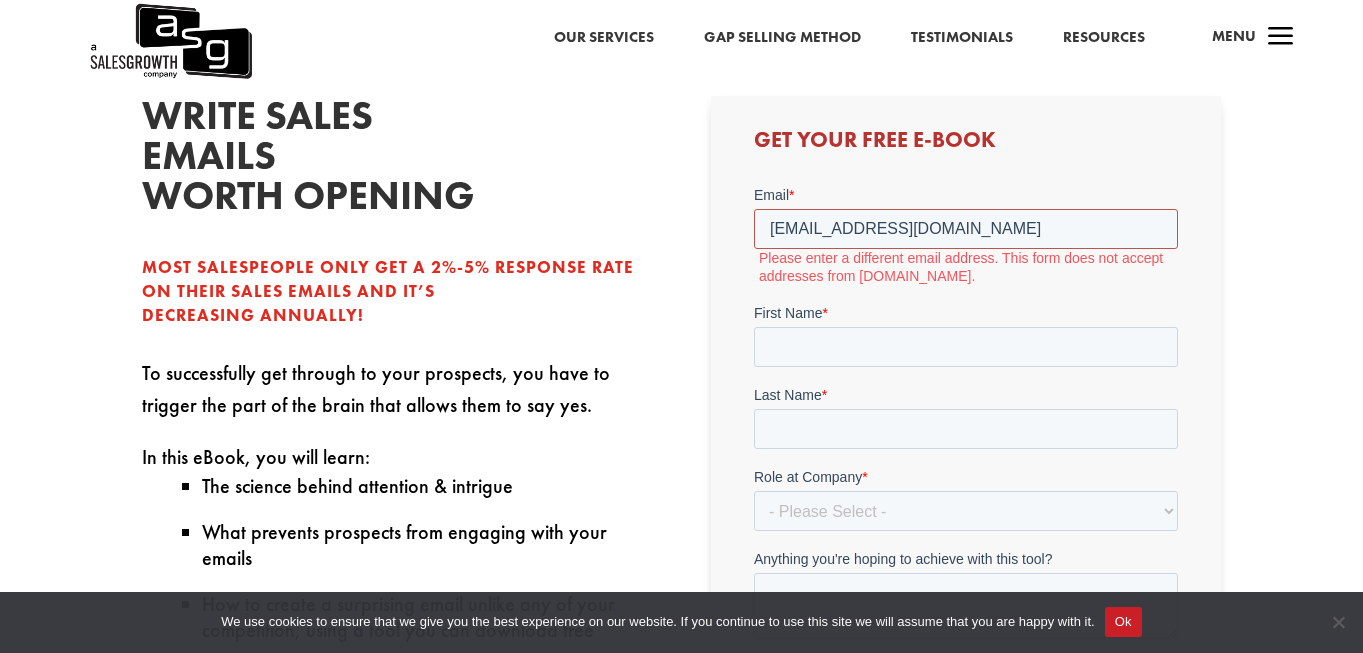 drag, startPoint x: 948, startPoint y: 229, endPoint x: 762, endPoint y: 220, distance: 186.21762 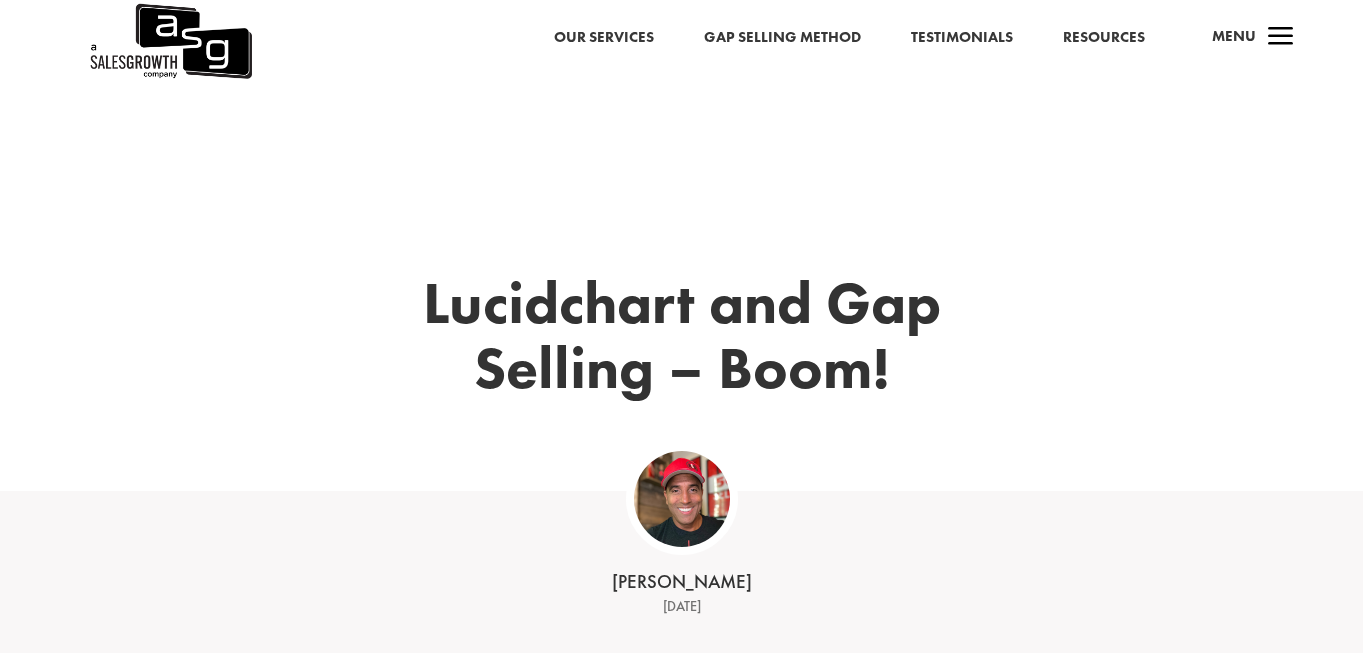 scroll, scrollTop: 0, scrollLeft: 0, axis: both 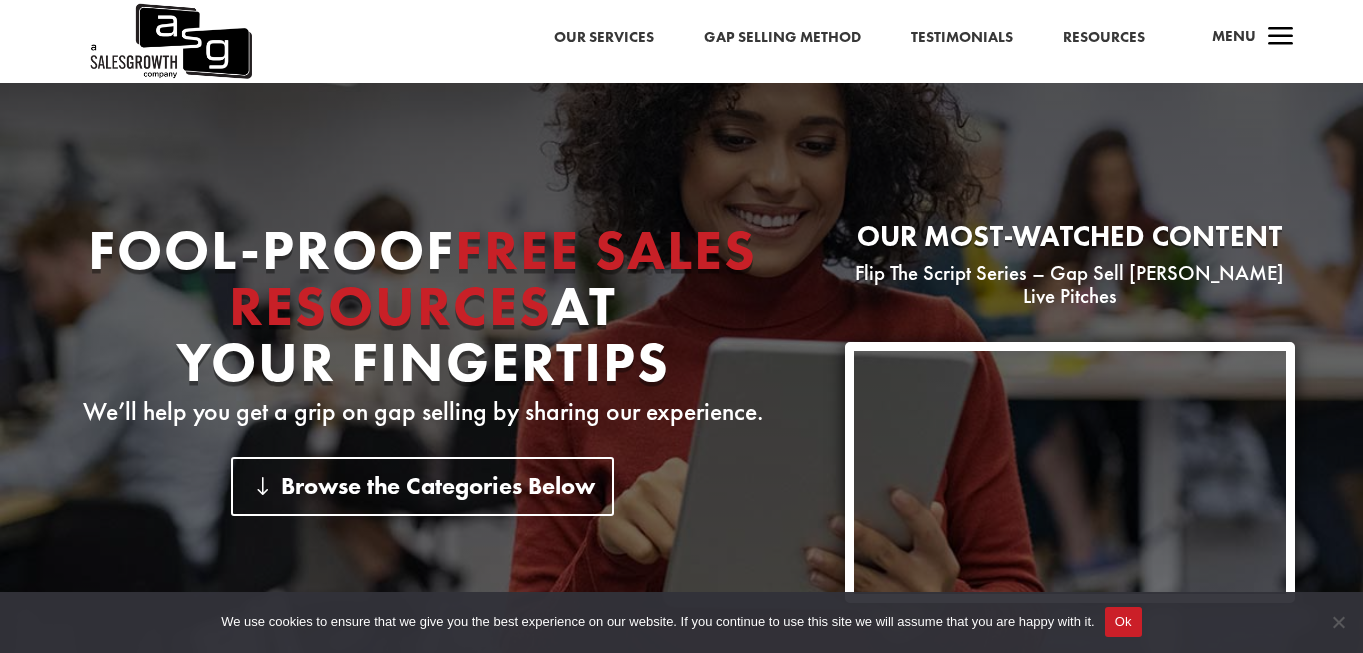 click on "Fool-proof  Free Sales Resources  At Your Fingertips
We’ll help you get a grip on gap selling by sharing our experience.
Browse the Categories Below
Our most-watched content
Flip The Script Series – Gap Sell Keenan Live Pitches" at bounding box center (681, 412) 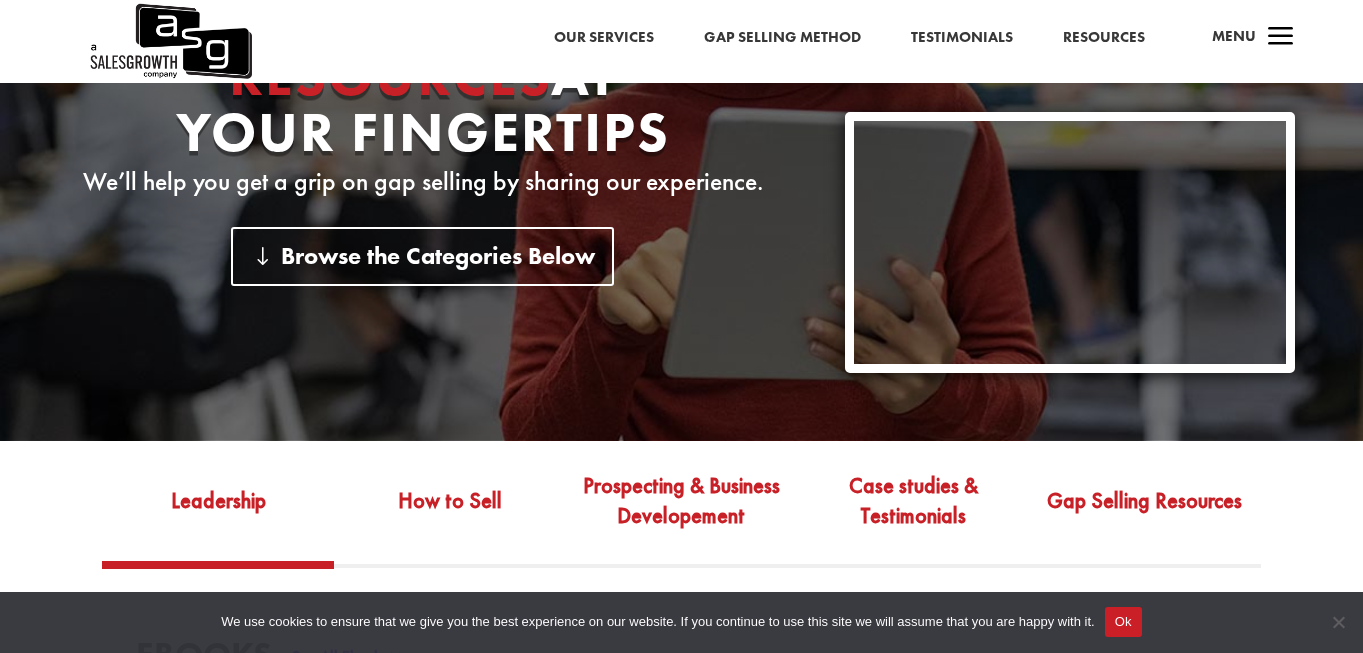 click on "Browse the Categories Below" at bounding box center [422, 256] 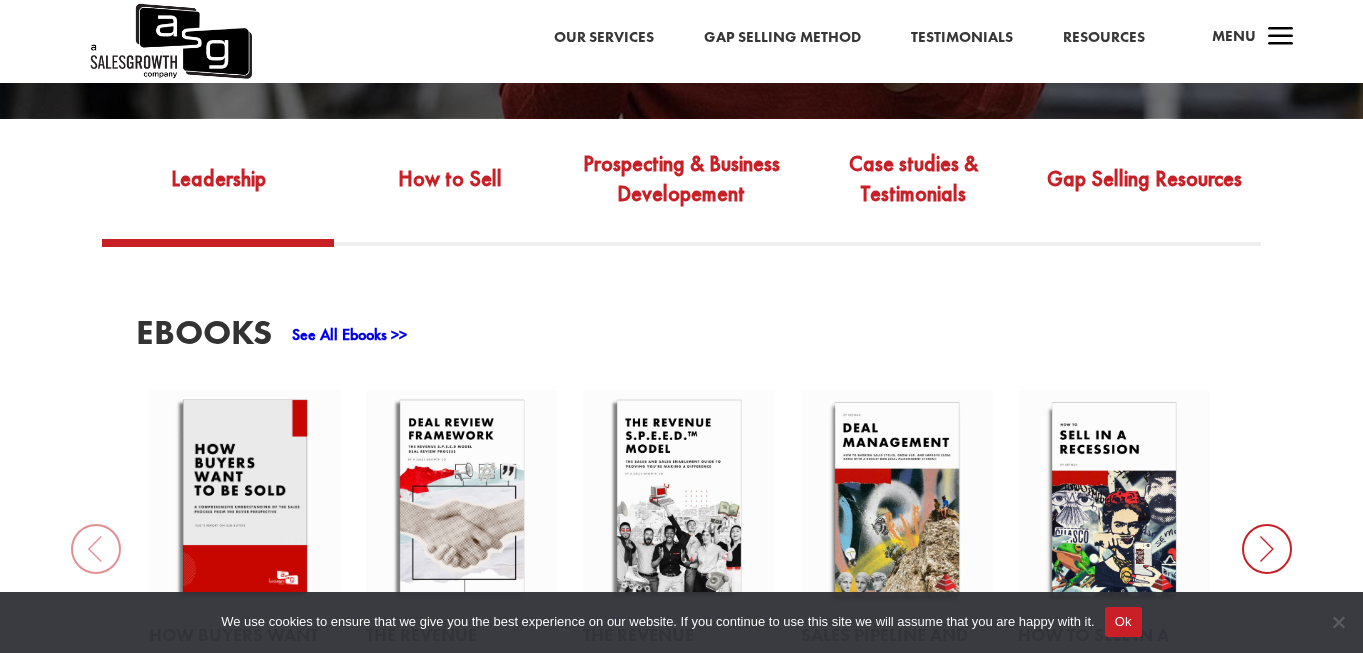 scroll, scrollTop: 700, scrollLeft: 0, axis: vertical 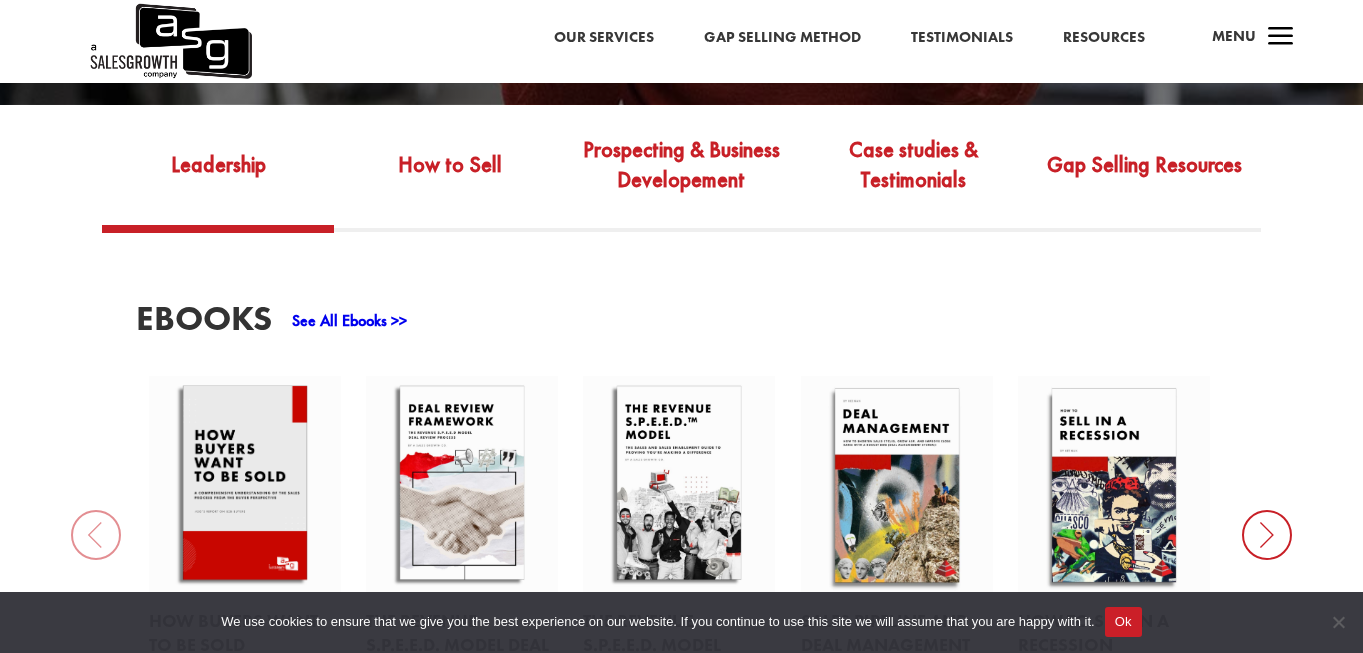 click on "Gap Selling Resources" at bounding box center (1145, 179) 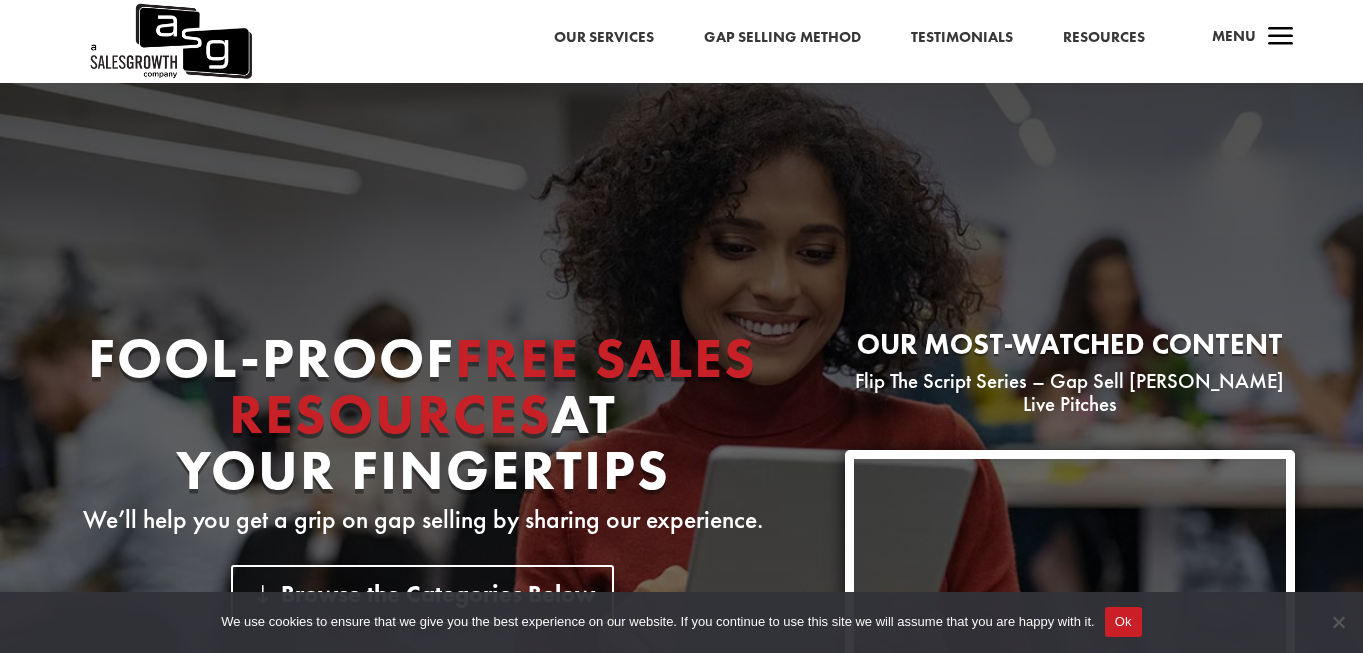 scroll, scrollTop: 0, scrollLeft: 0, axis: both 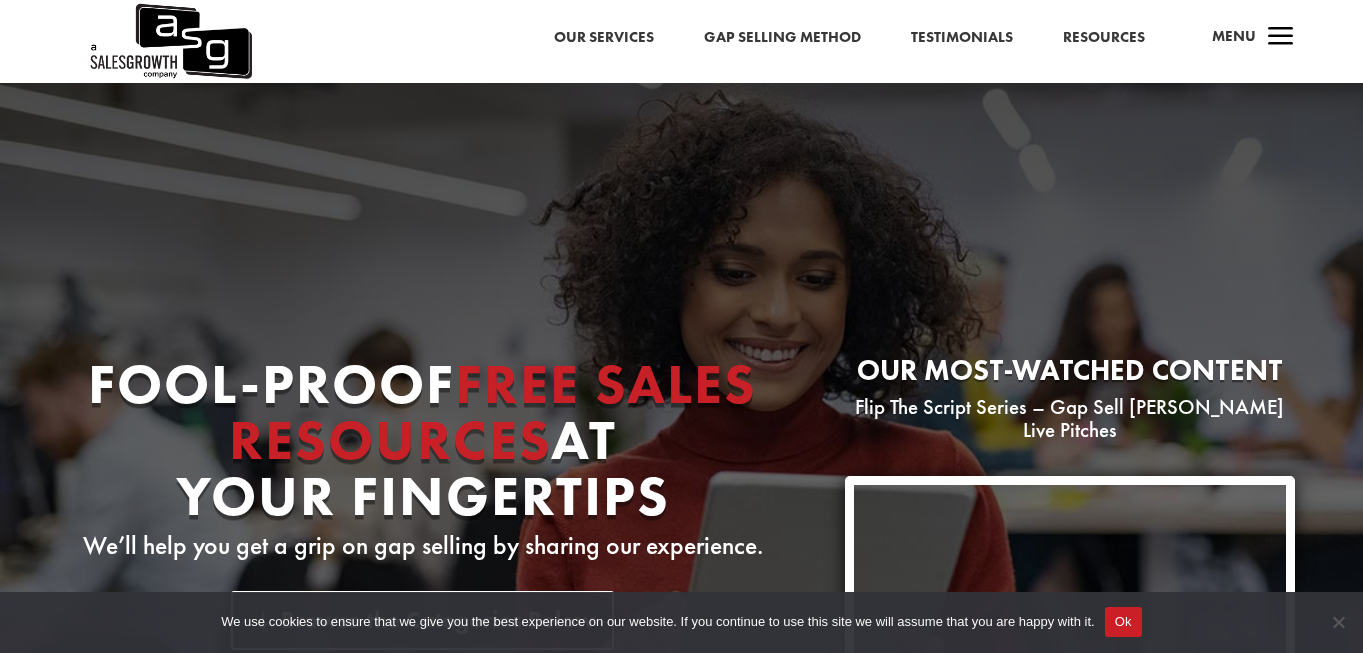 click on "Our Services" at bounding box center [604, 38] 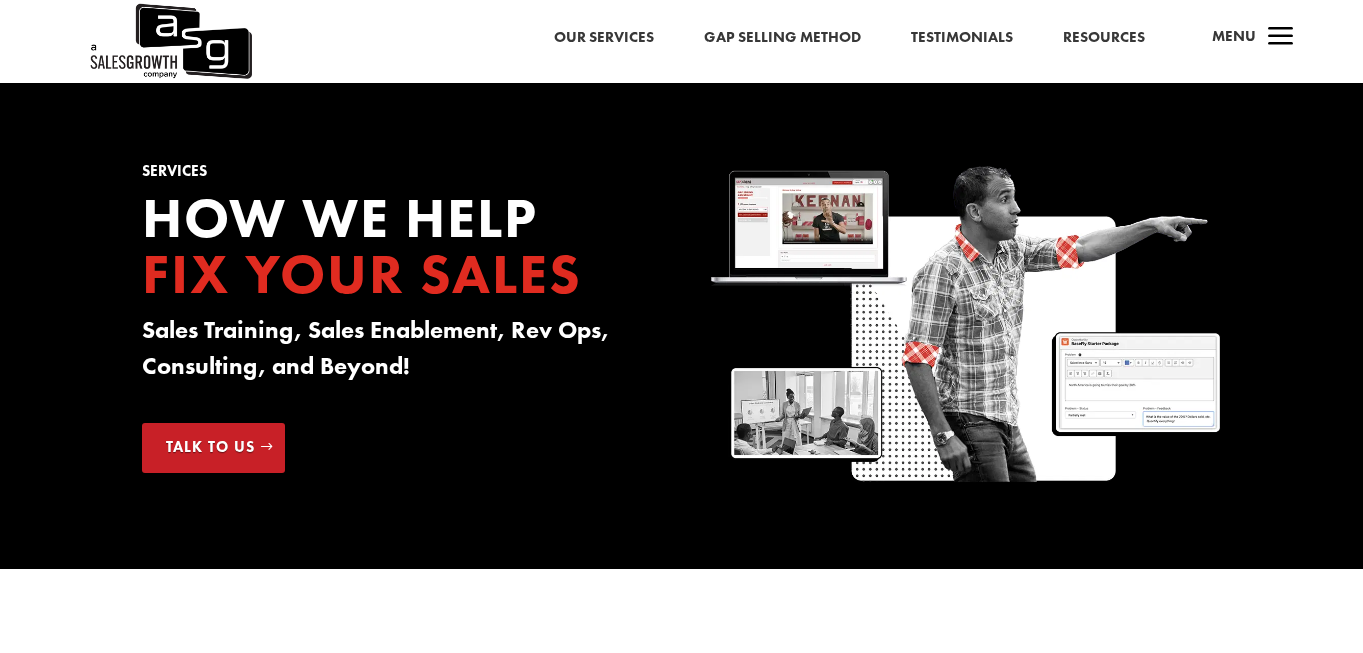 scroll, scrollTop: 0, scrollLeft: 0, axis: both 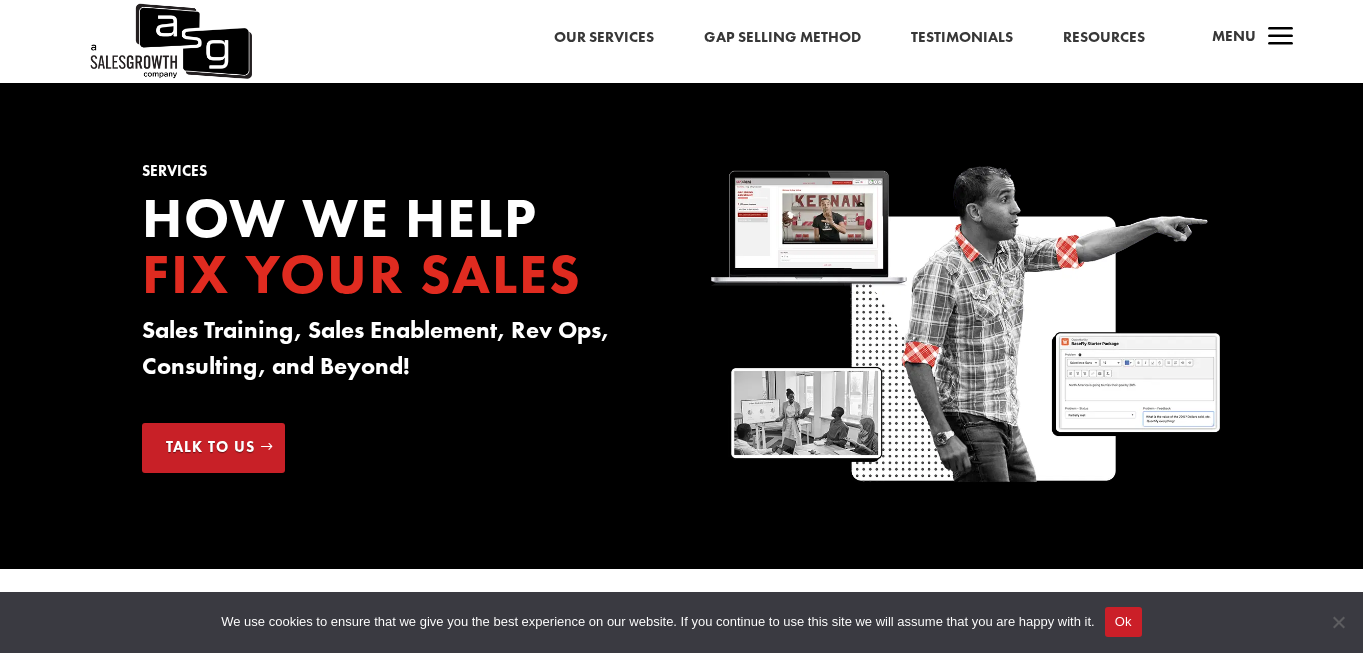 click on "a" at bounding box center [1281, 38] 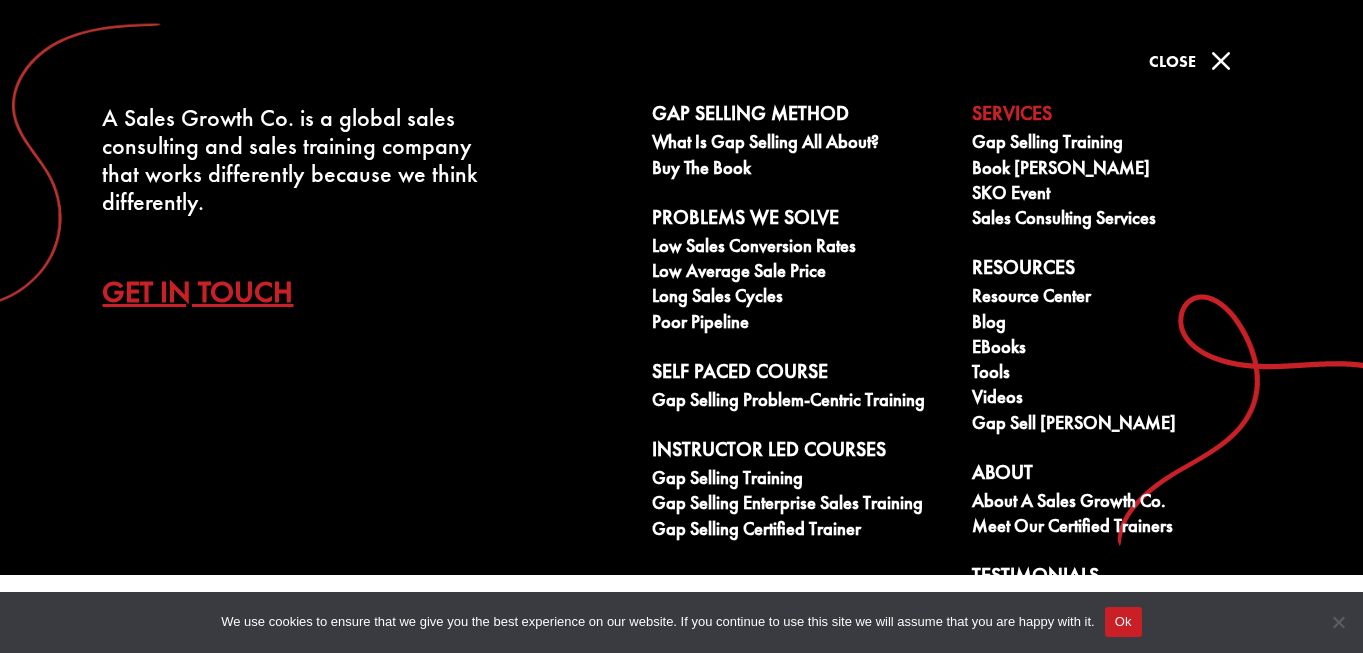scroll, scrollTop: 0, scrollLeft: 0, axis: both 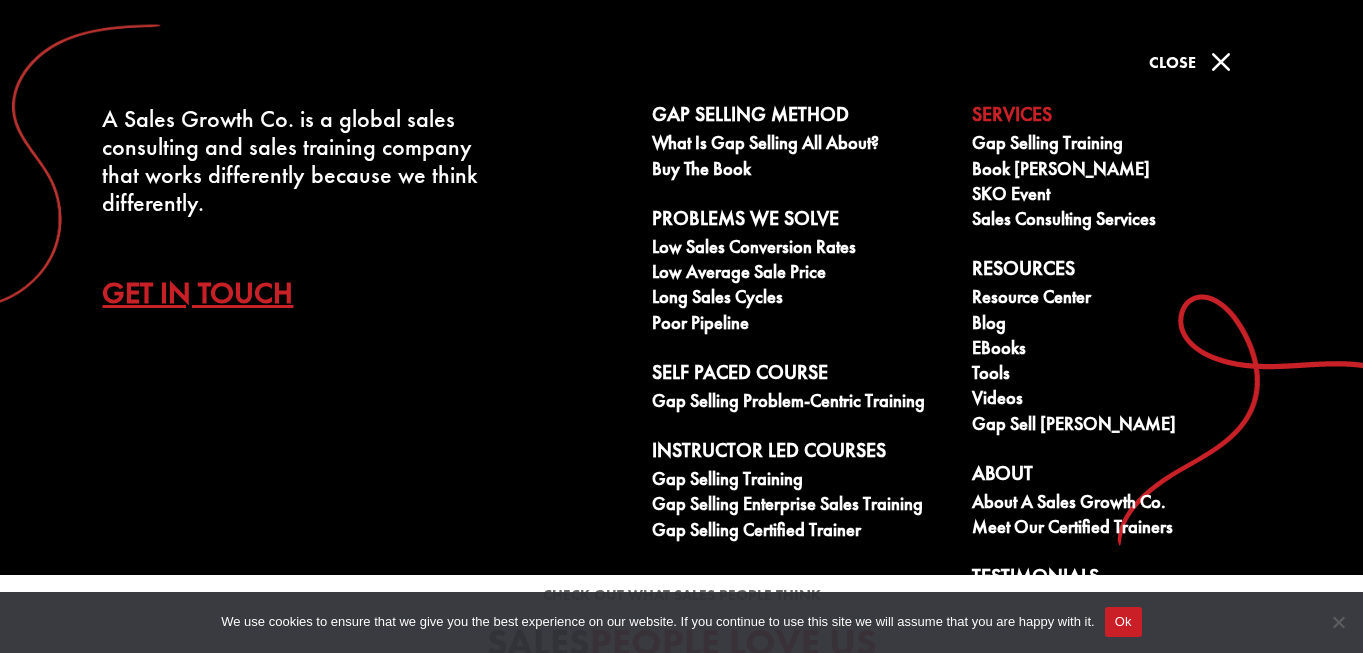 click on "Buy The Book" at bounding box center [801, 171] 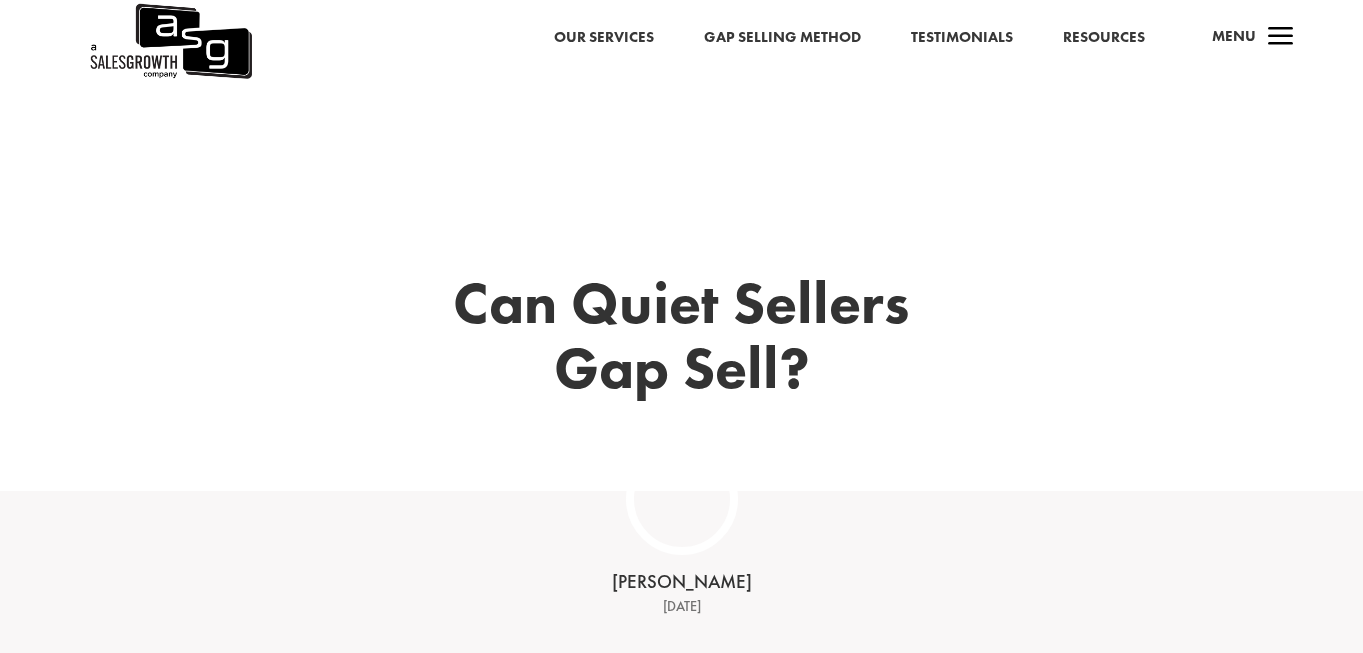 scroll, scrollTop: 0, scrollLeft: 0, axis: both 